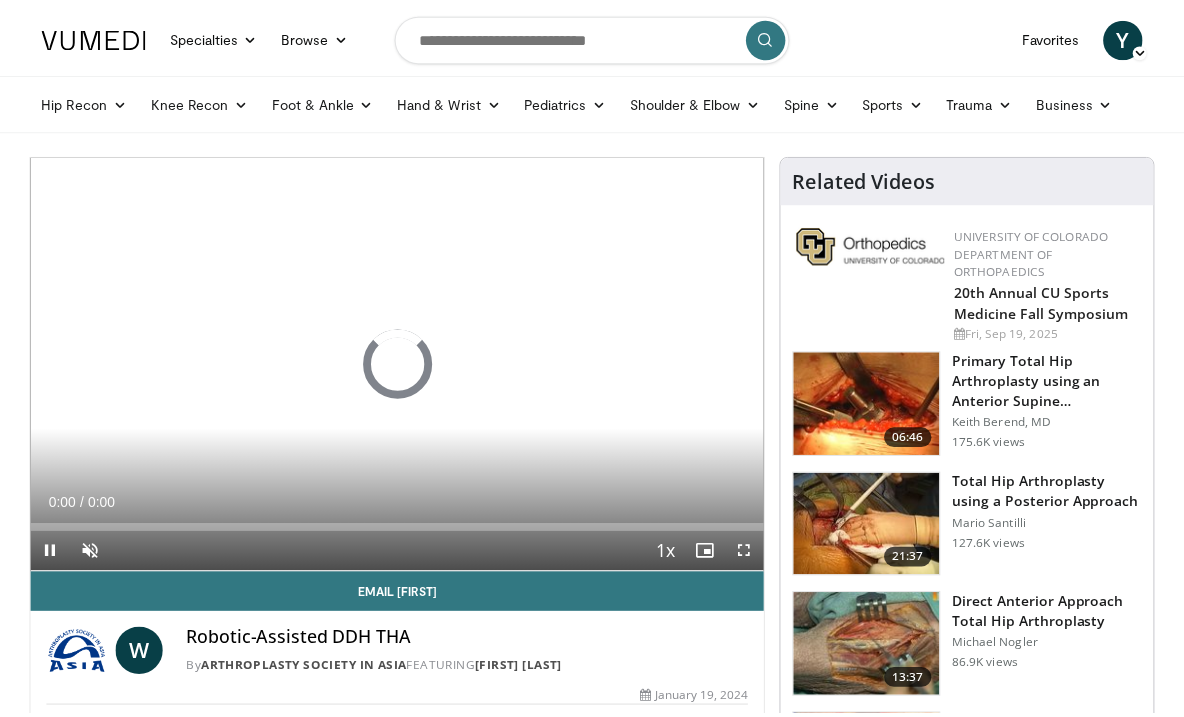 scroll, scrollTop: 0, scrollLeft: 0, axis: both 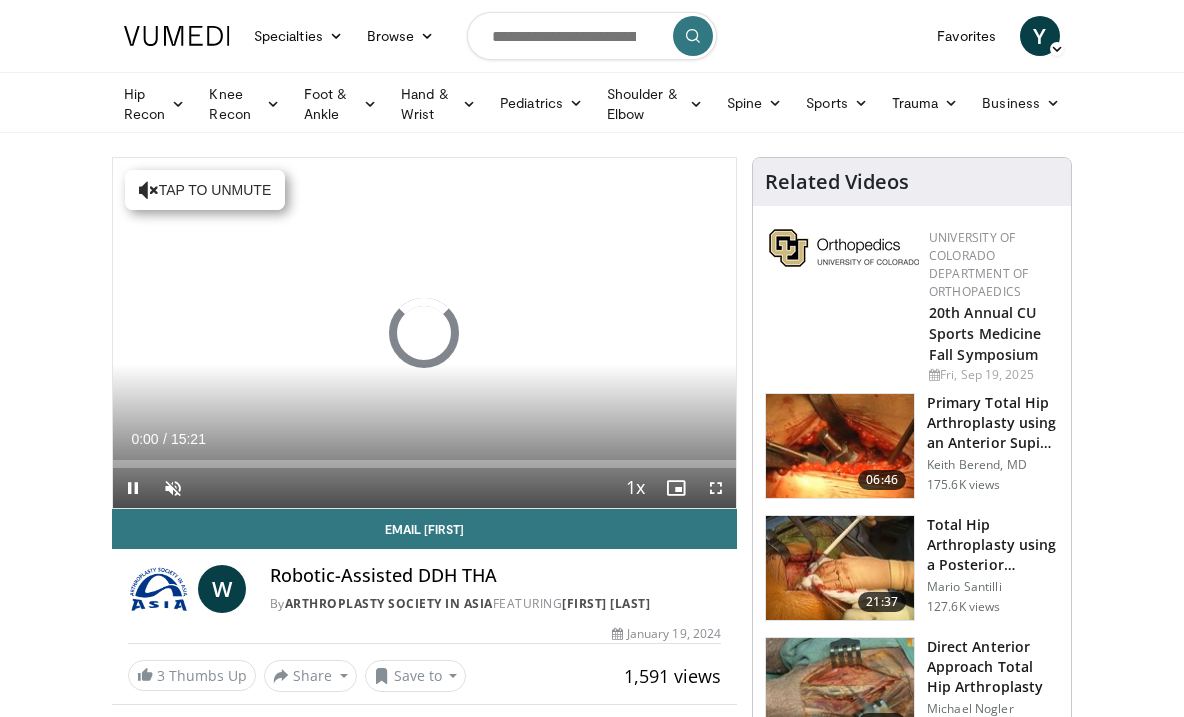 click at bounding box center [133, 488] 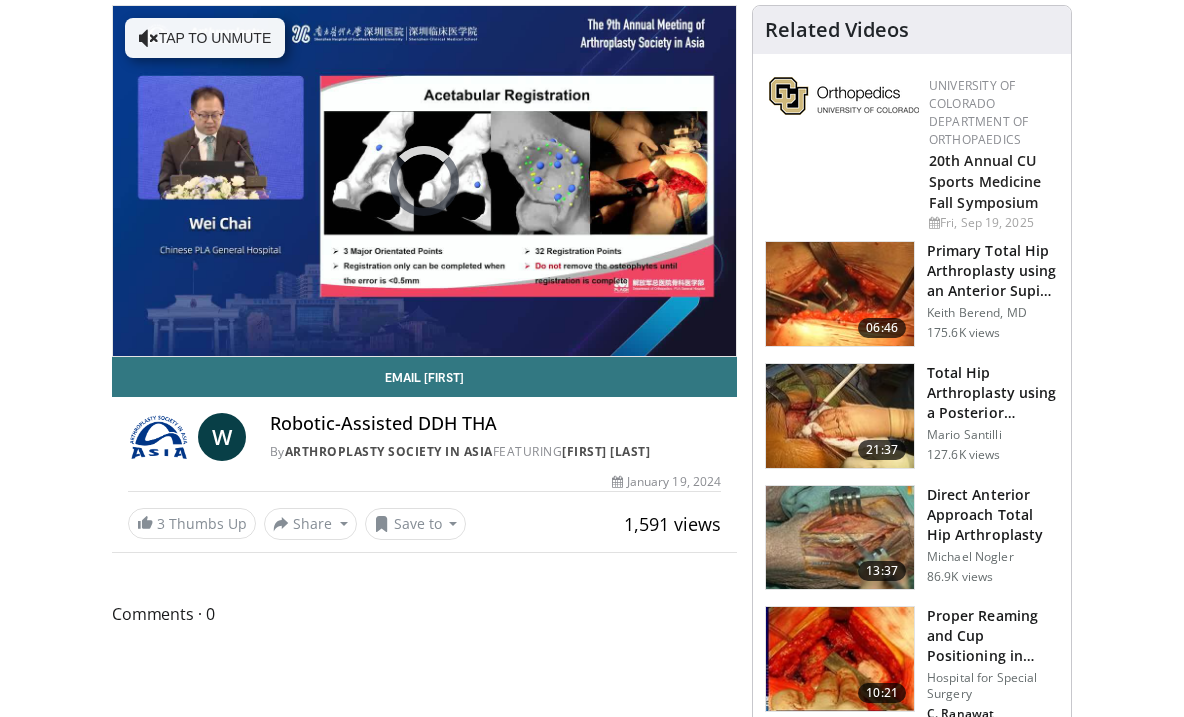 scroll, scrollTop: 153, scrollLeft: 0, axis: vertical 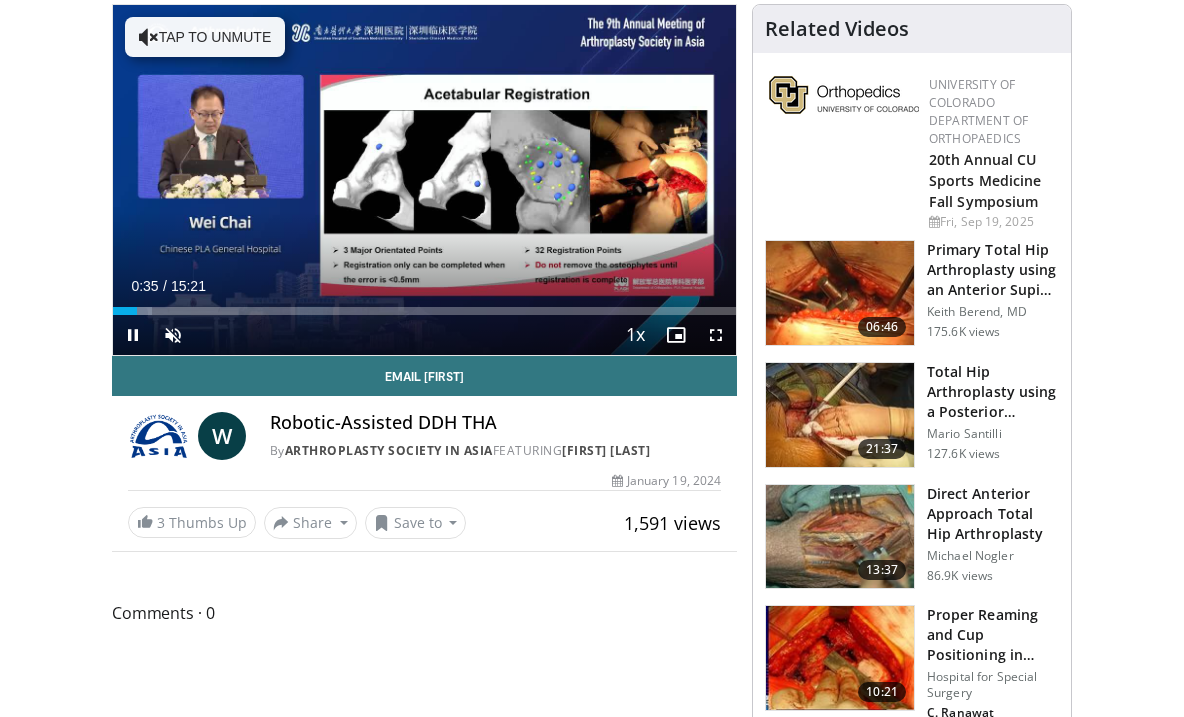 click at bounding box center (133, 335) 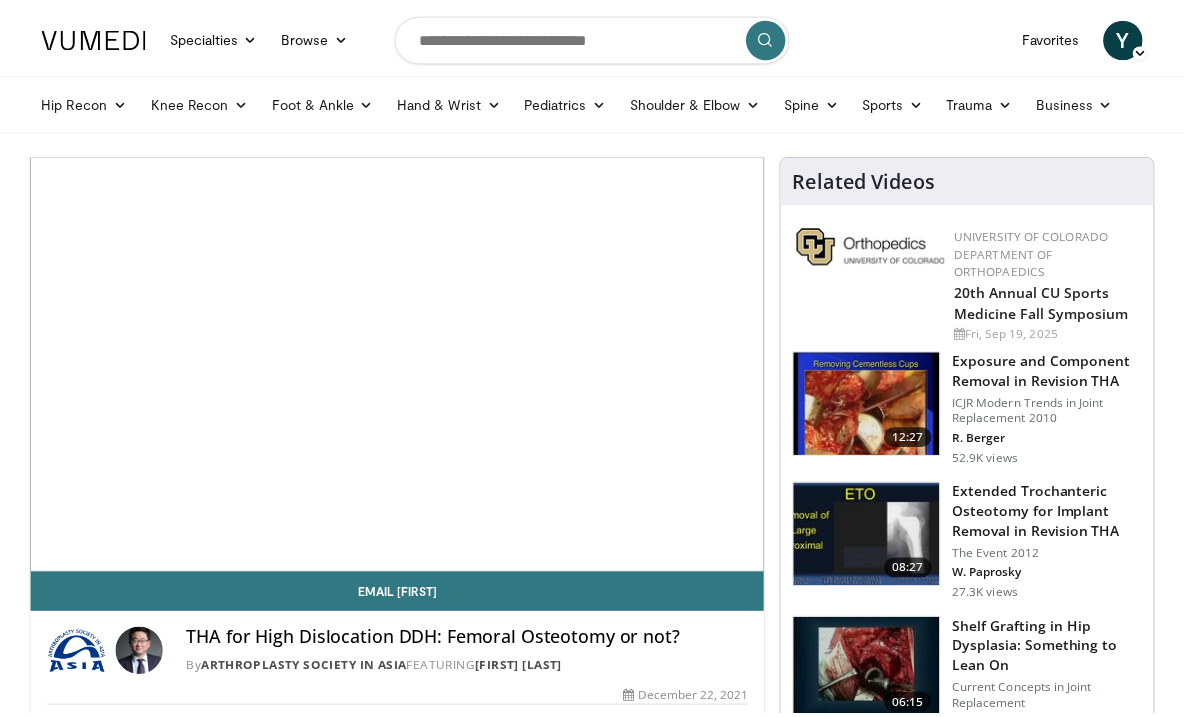 scroll, scrollTop: 0, scrollLeft: 0, axis: both 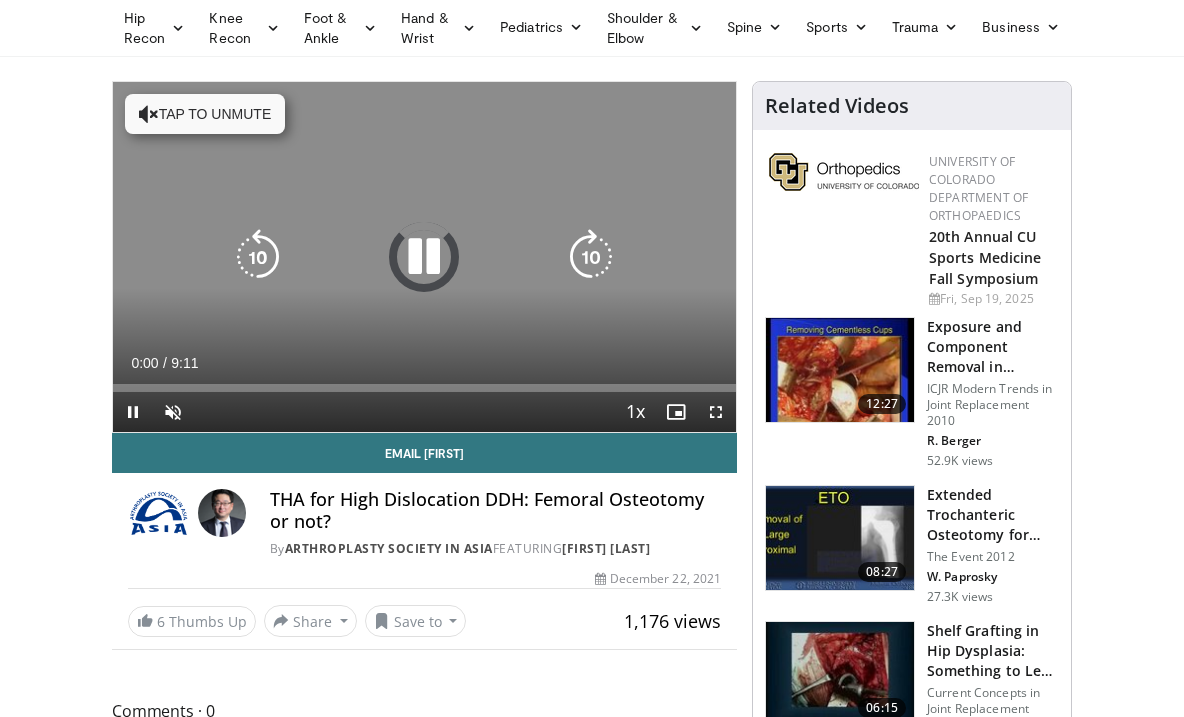 drag, startPoint x: 154, startPoint y: 111, endPoint x: 155, endPoint y: 134, distance: 23.021729 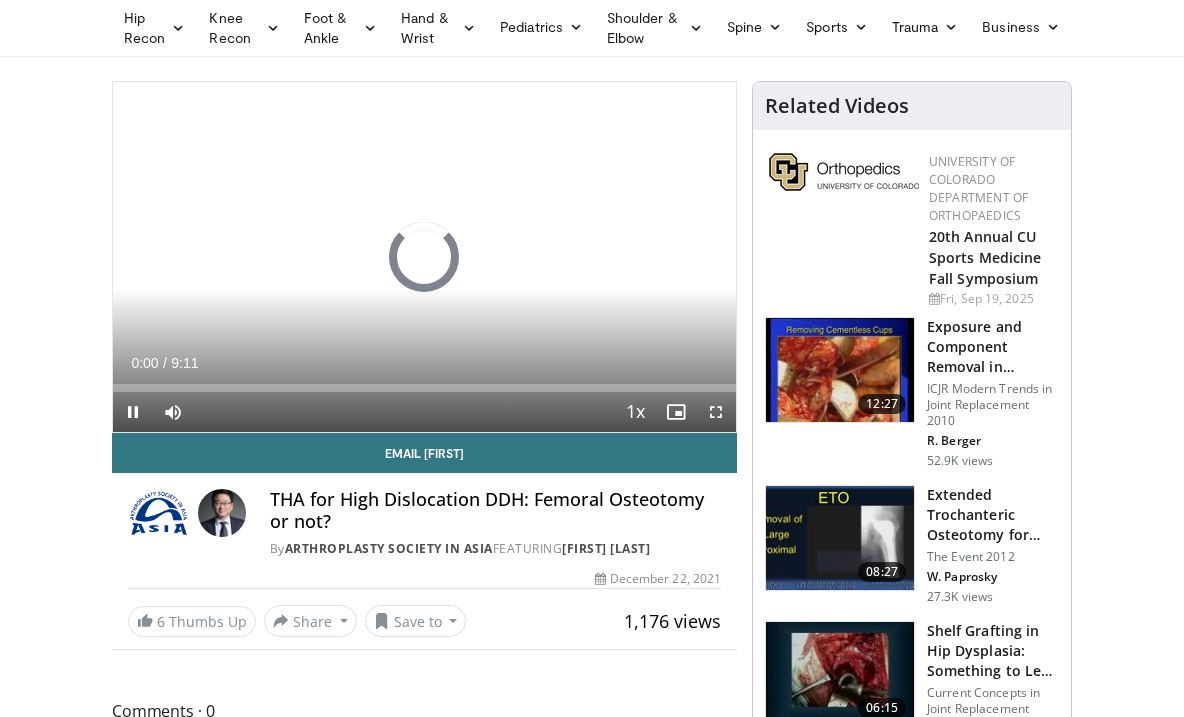 click at bounding box center [133, 412] 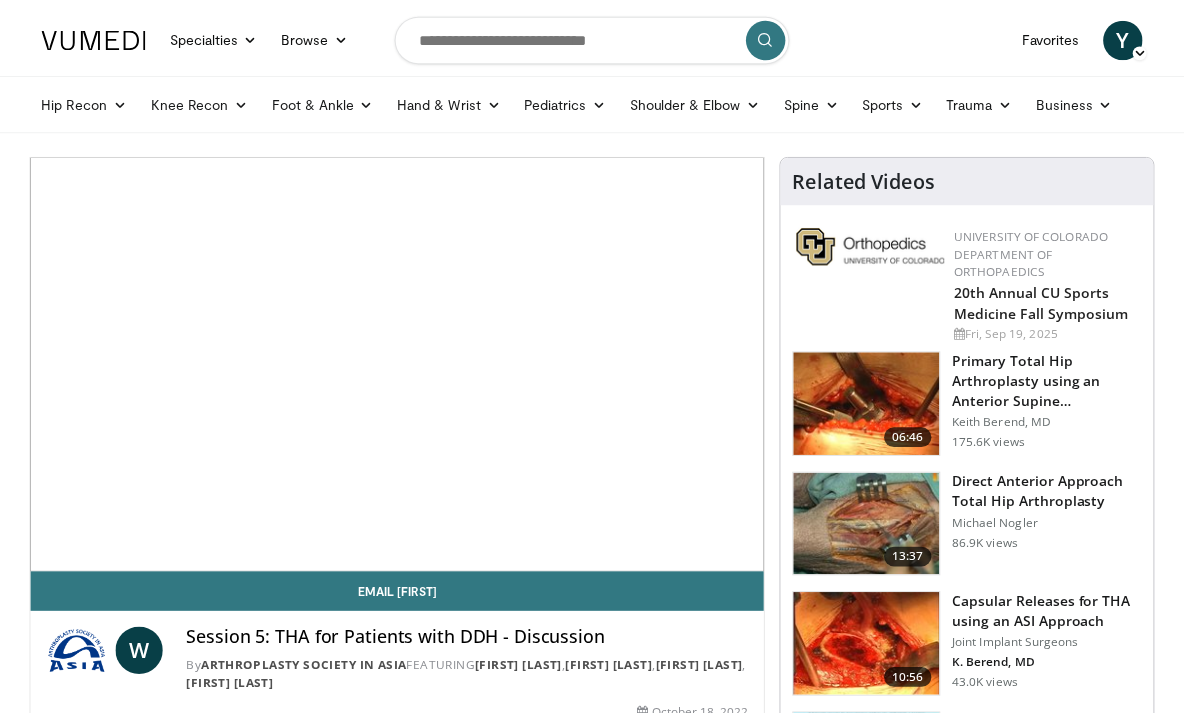 scroll, scrollTop: 0, scrollLeft: 0, axis: both 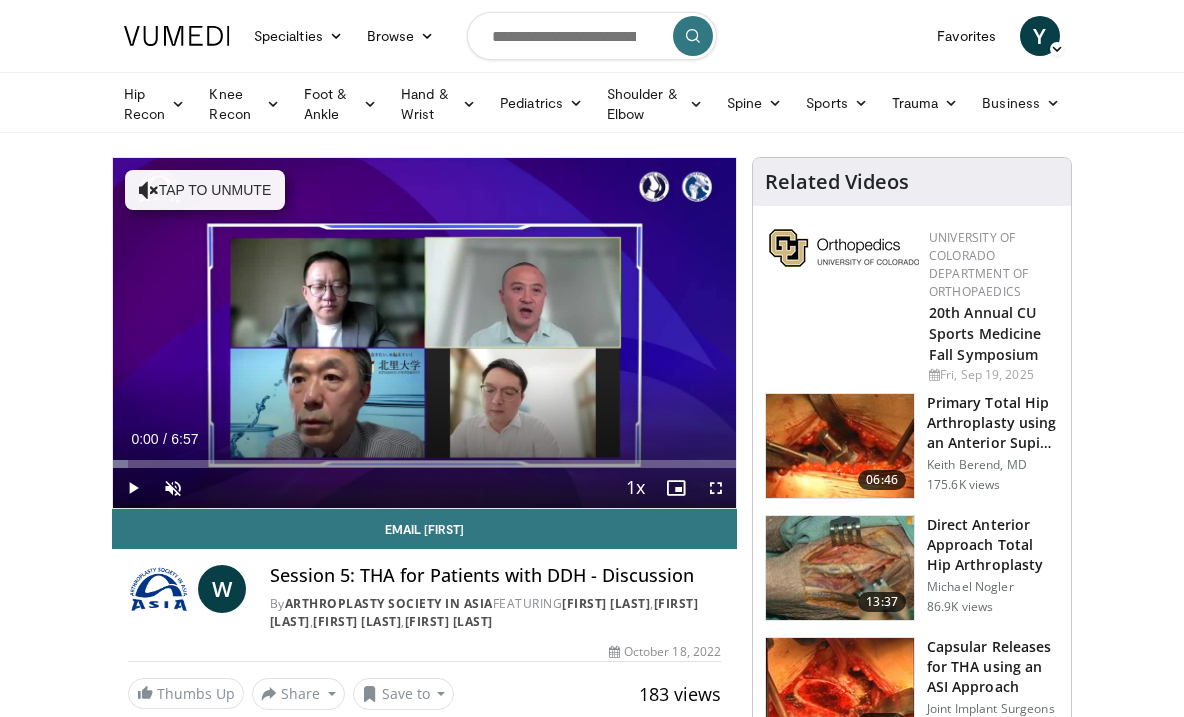 click at bounding box center (133, 488) 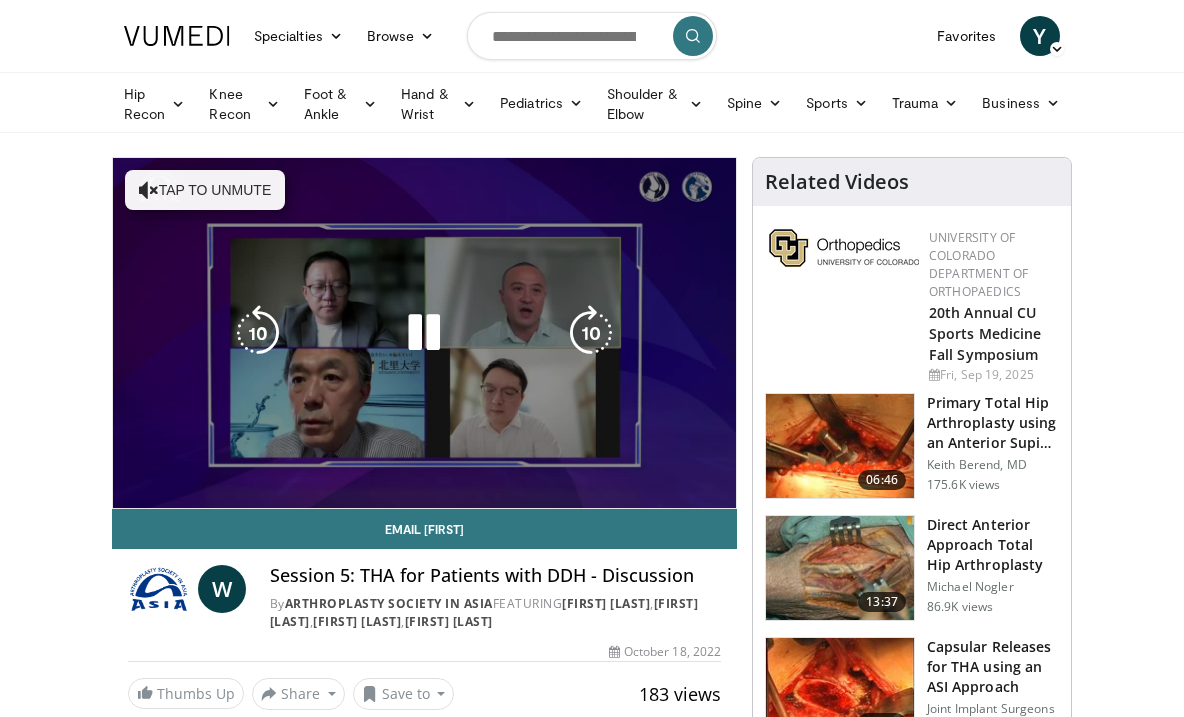 scroll, scrollTop: 0, scrollLeft: 0, axis: both 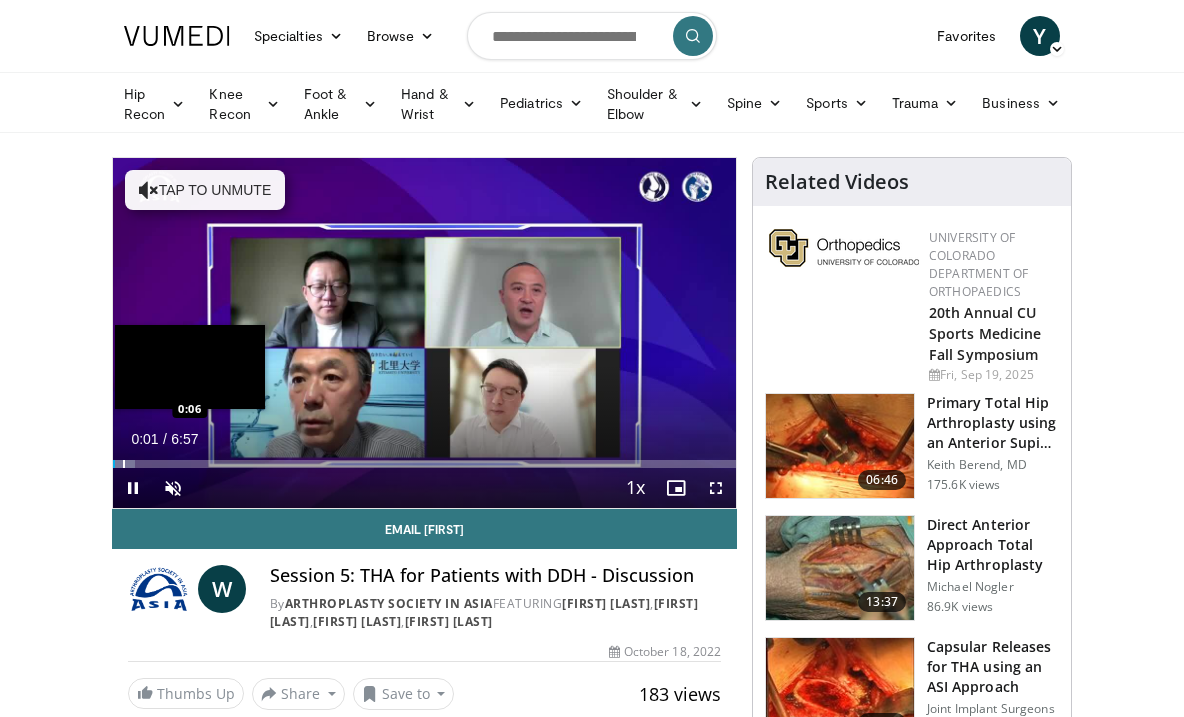 drag, startPoint x: 123, startPoint y: 461, endPoint x: 143, endPoint y: 463, distance: 20.09975 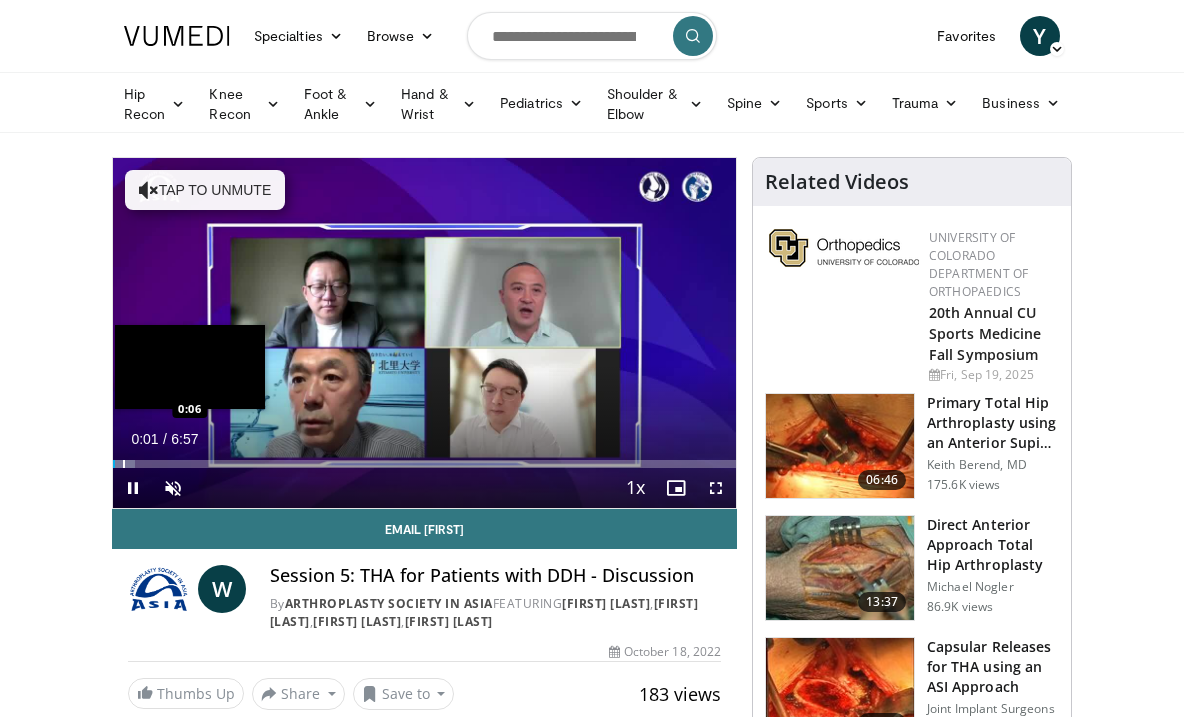 click at bounding box center [124, 464] 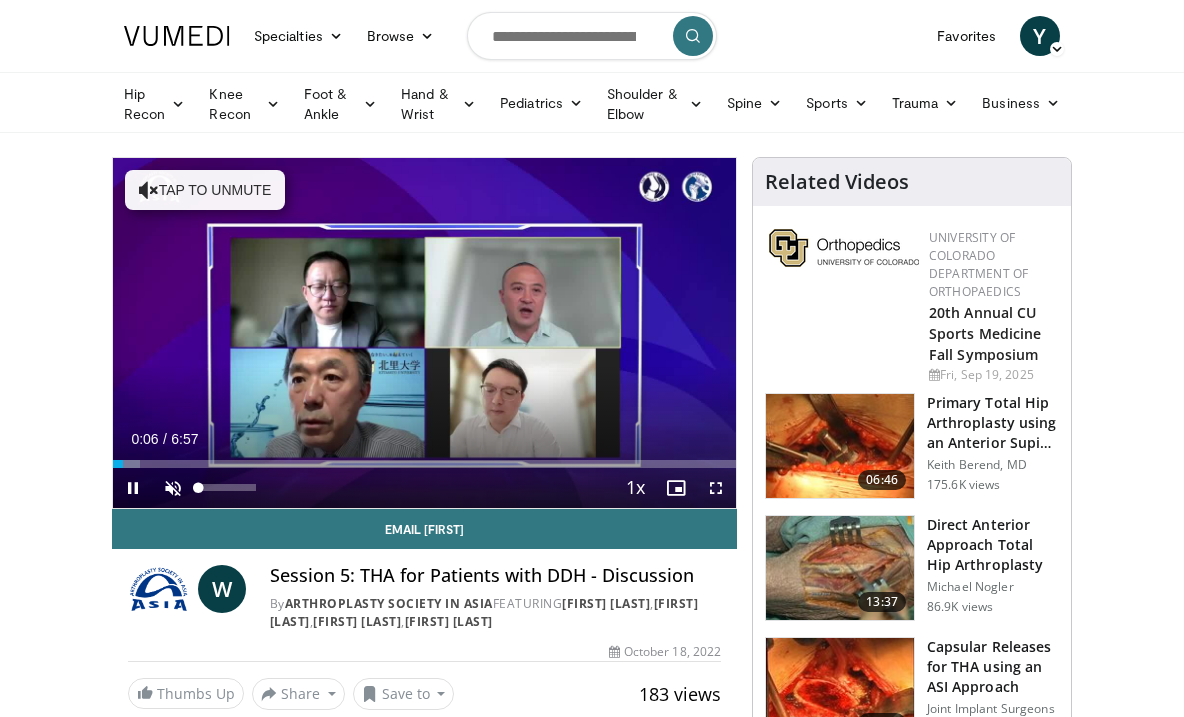 click at bounding box center [173, 488] 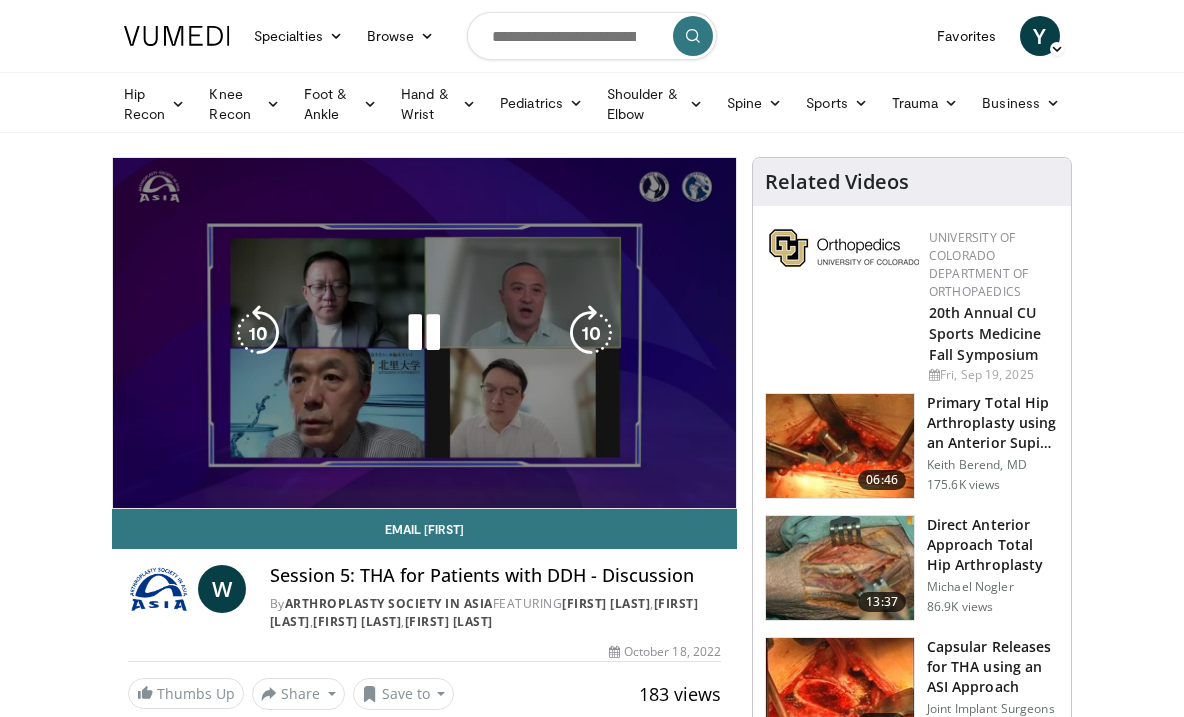 click at bounding box center (173, 528) 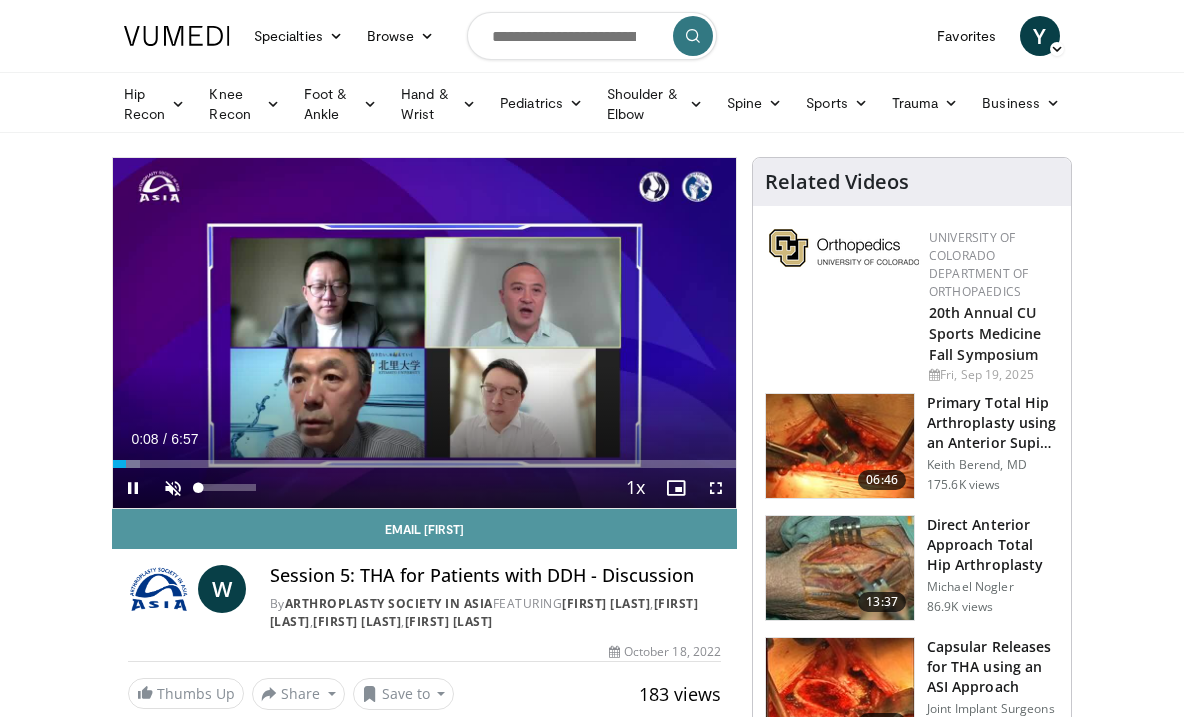 drag, startPoint x: 174, startPoint y: 488, endPoint x: 196, endPoint y: 519, distance: 38.013157 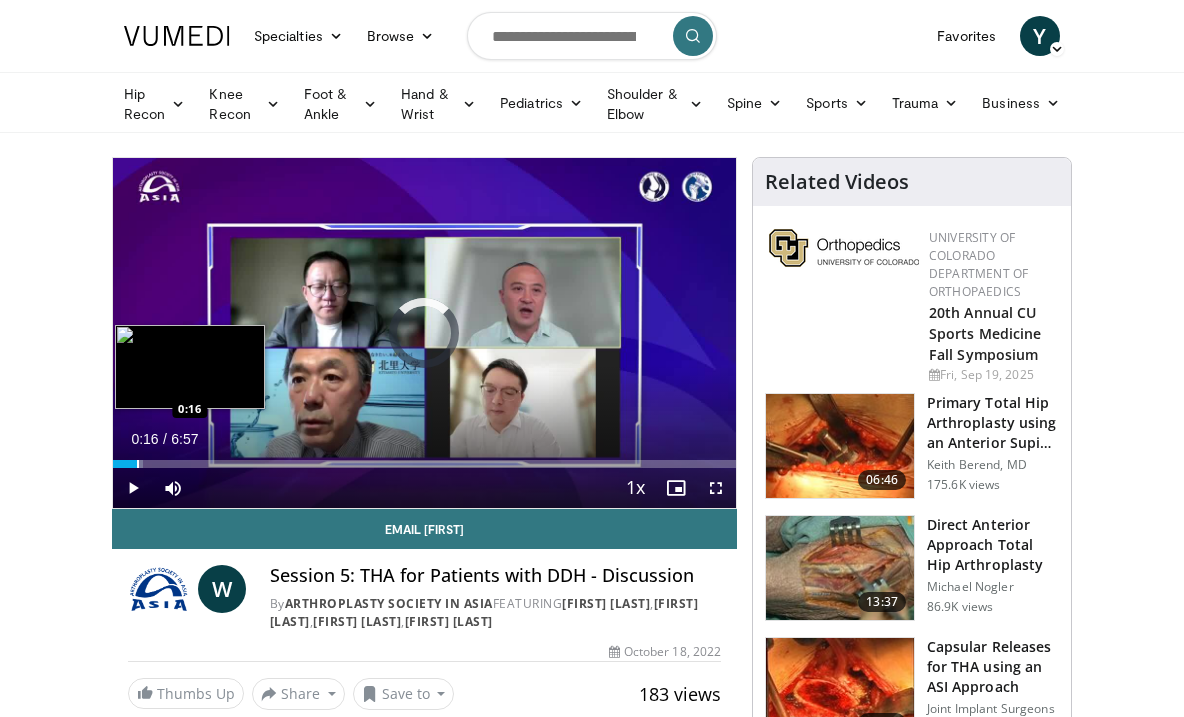 click at bounding box center (138, 464) 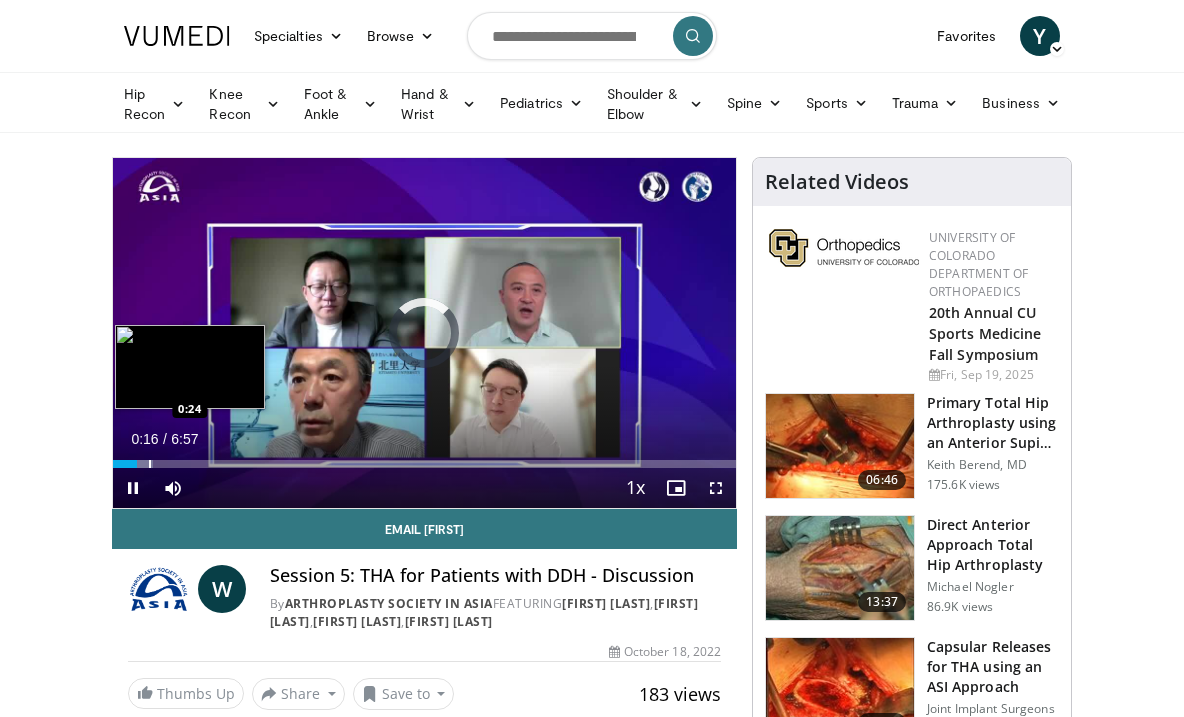 click at bounding box center [150, 464] 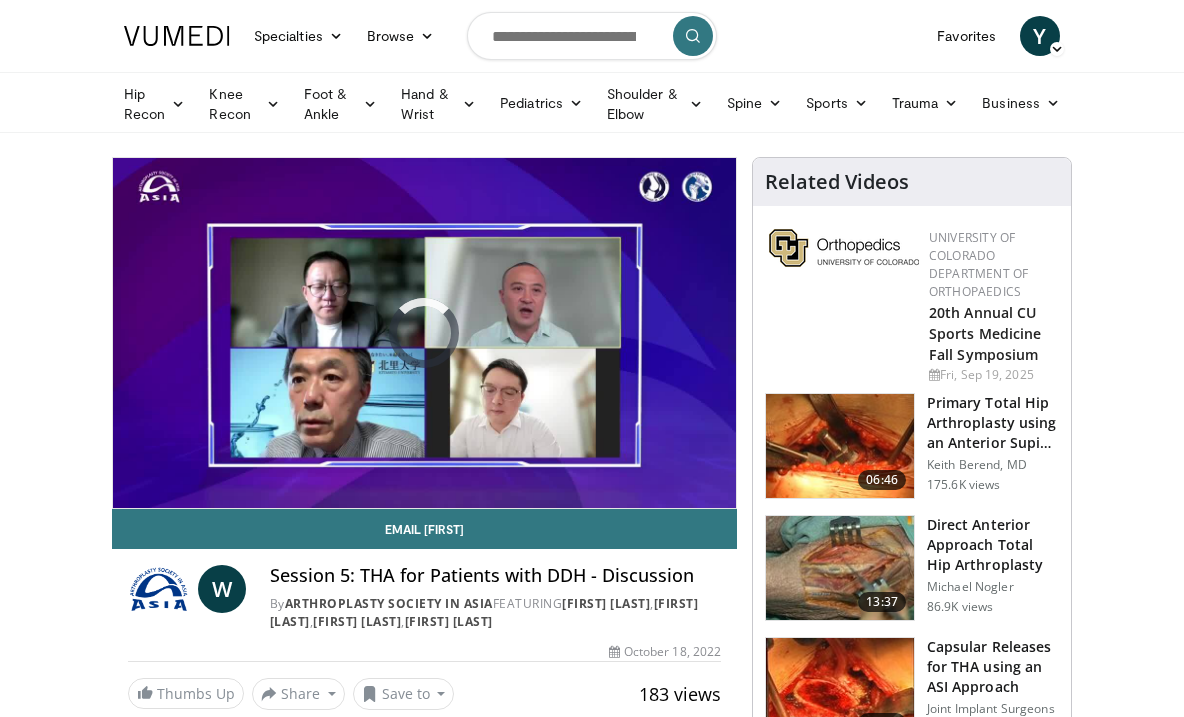 click on "Session 5: THA for Patients with DDH - Discussion" at bounding box center (495, 576) 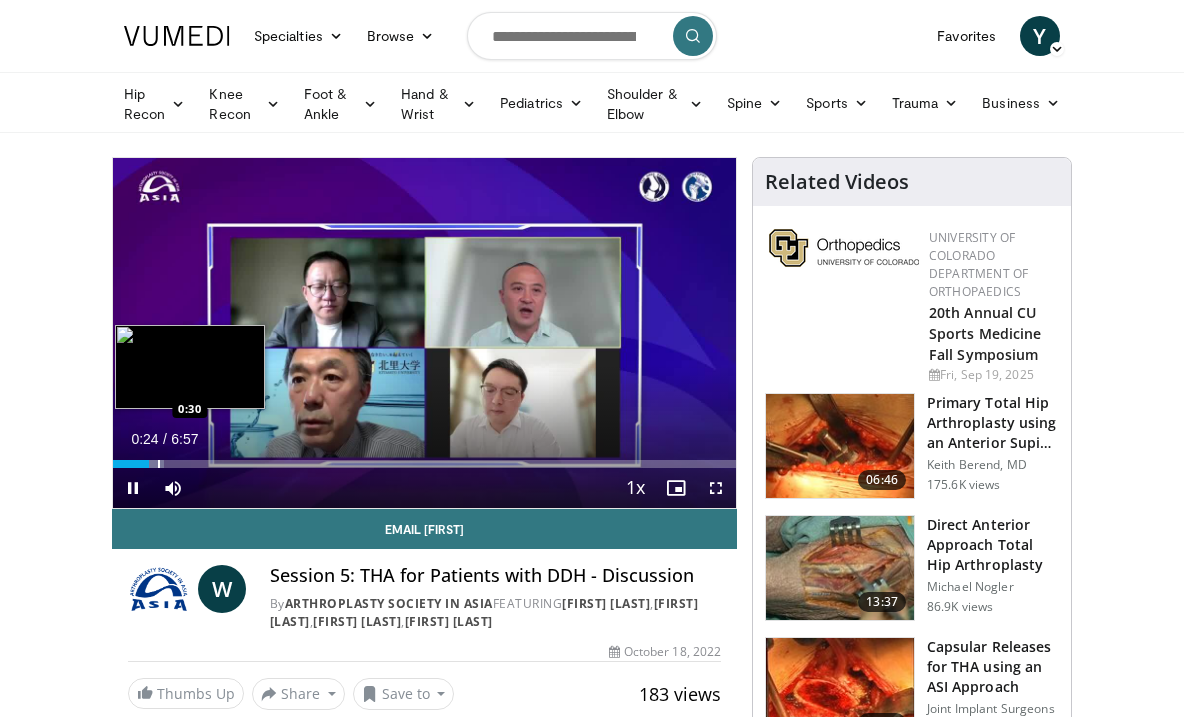 click at bounding box center [159, 464] 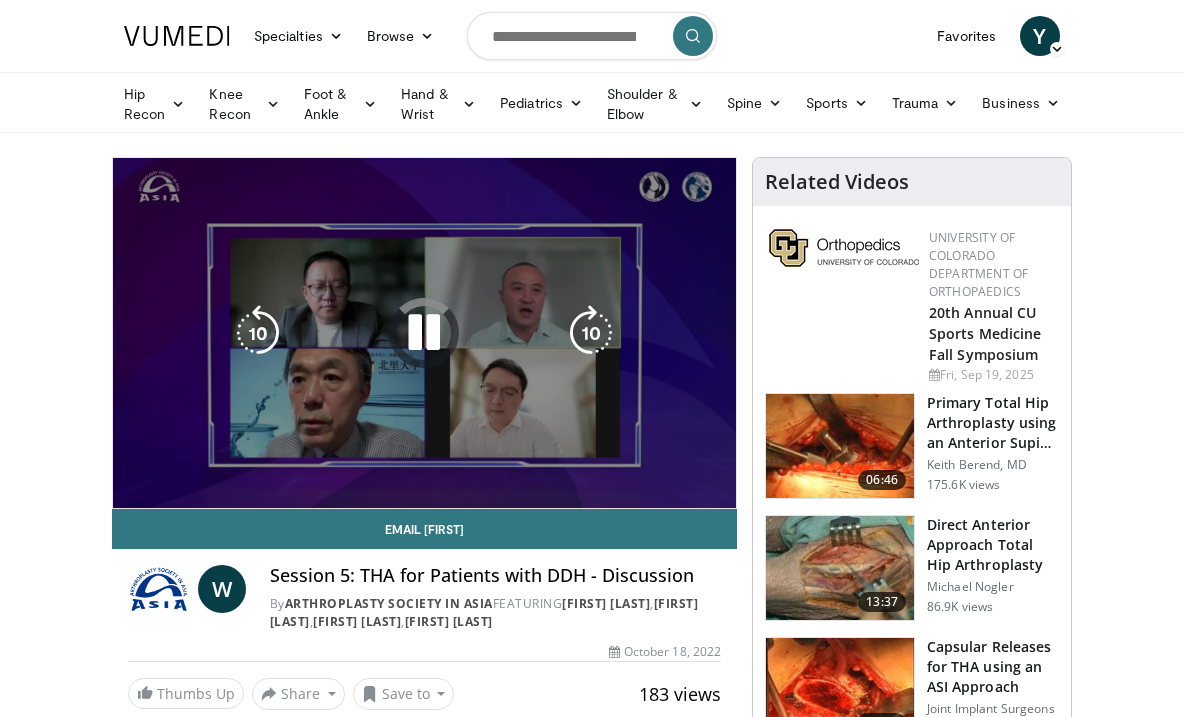 click on "10 seconds
Tap to unmute" at bounding box center (424, 333) 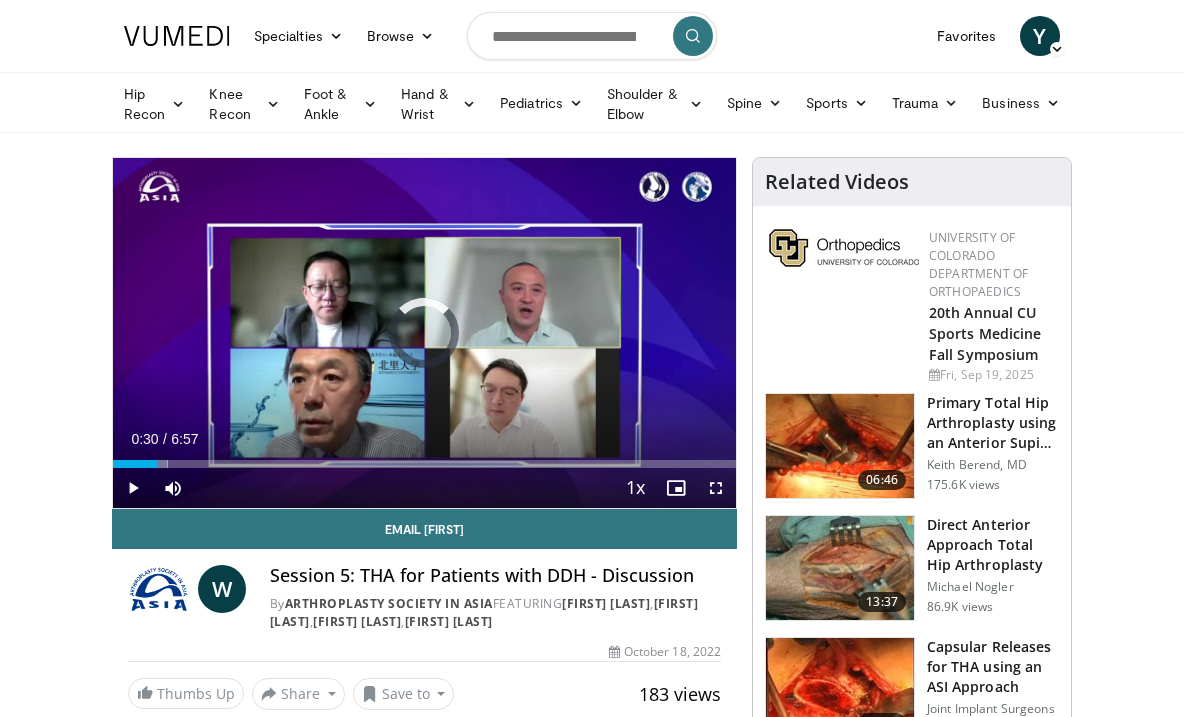 click at bounding box center (0, 0) 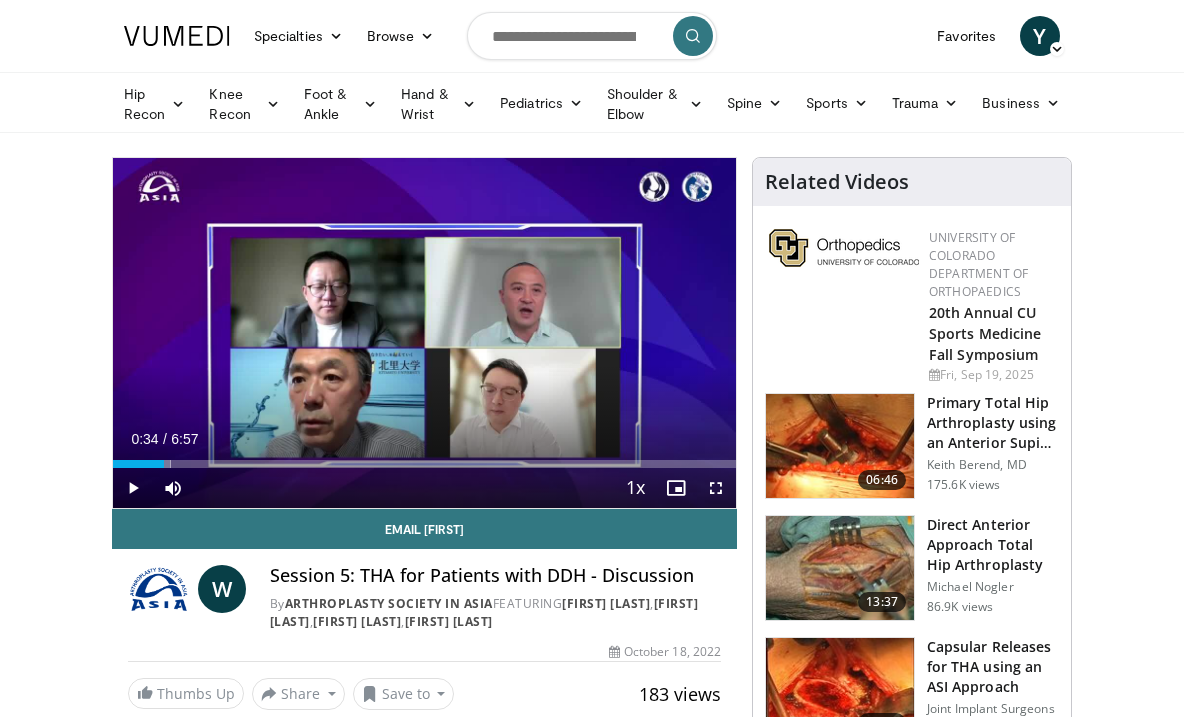 click at bounding box center (133, 488) 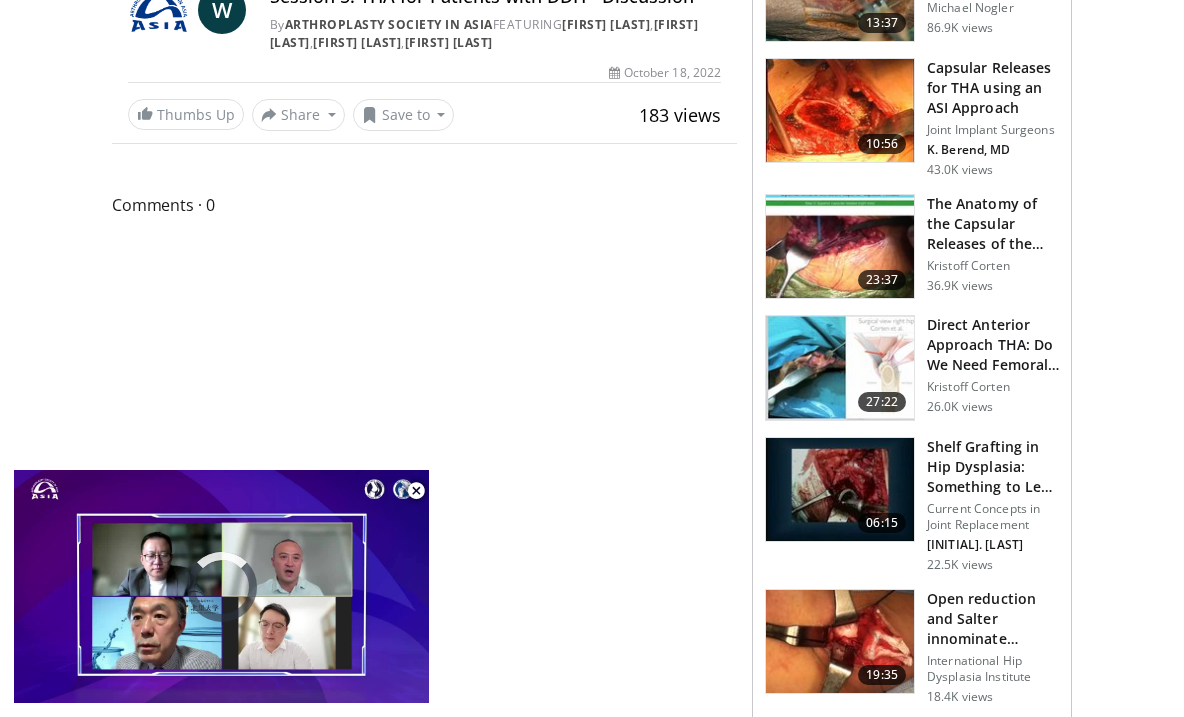 scroll, scrollTop: 614, scrollLeft: 0, axis: vertical 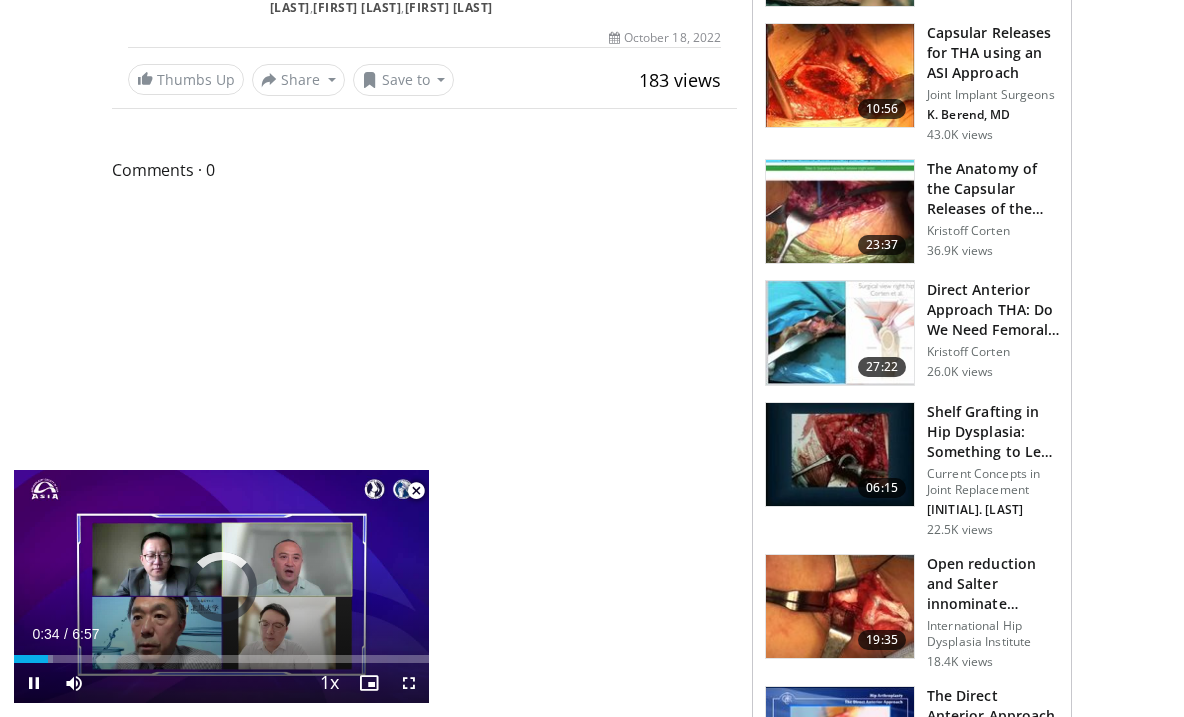click at bounding box center [416, 491] 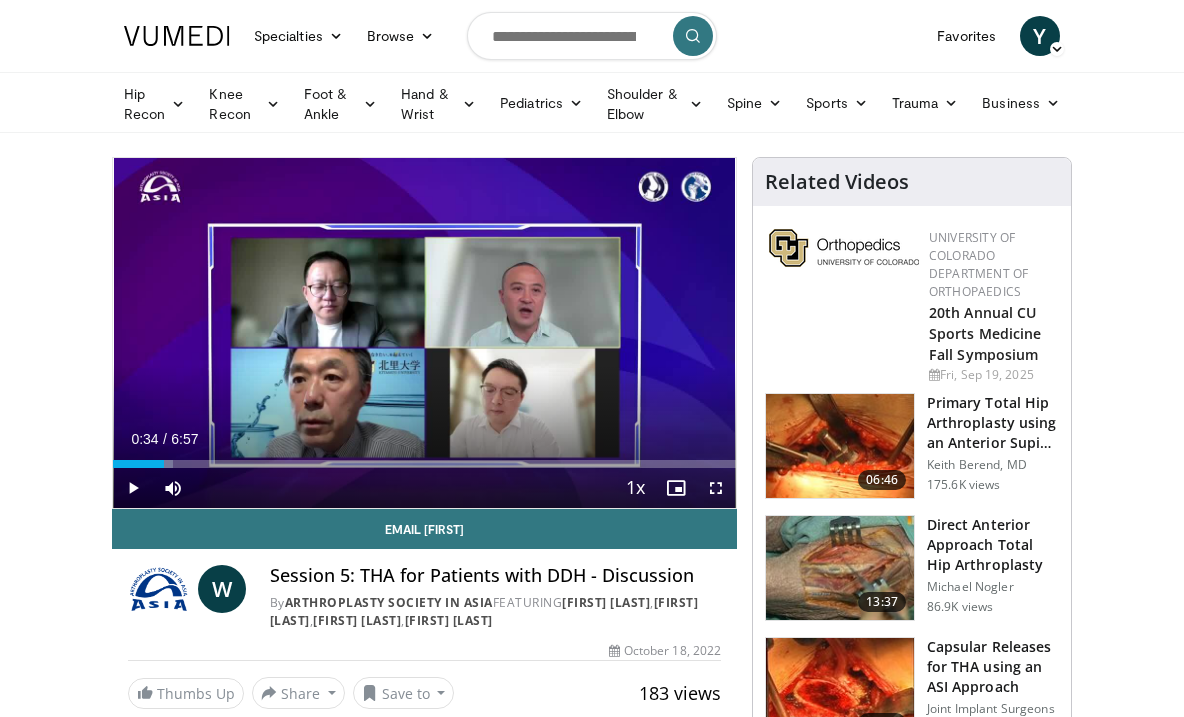 scroll, scrollTop: 0, scrollLeft: 0, axis: both 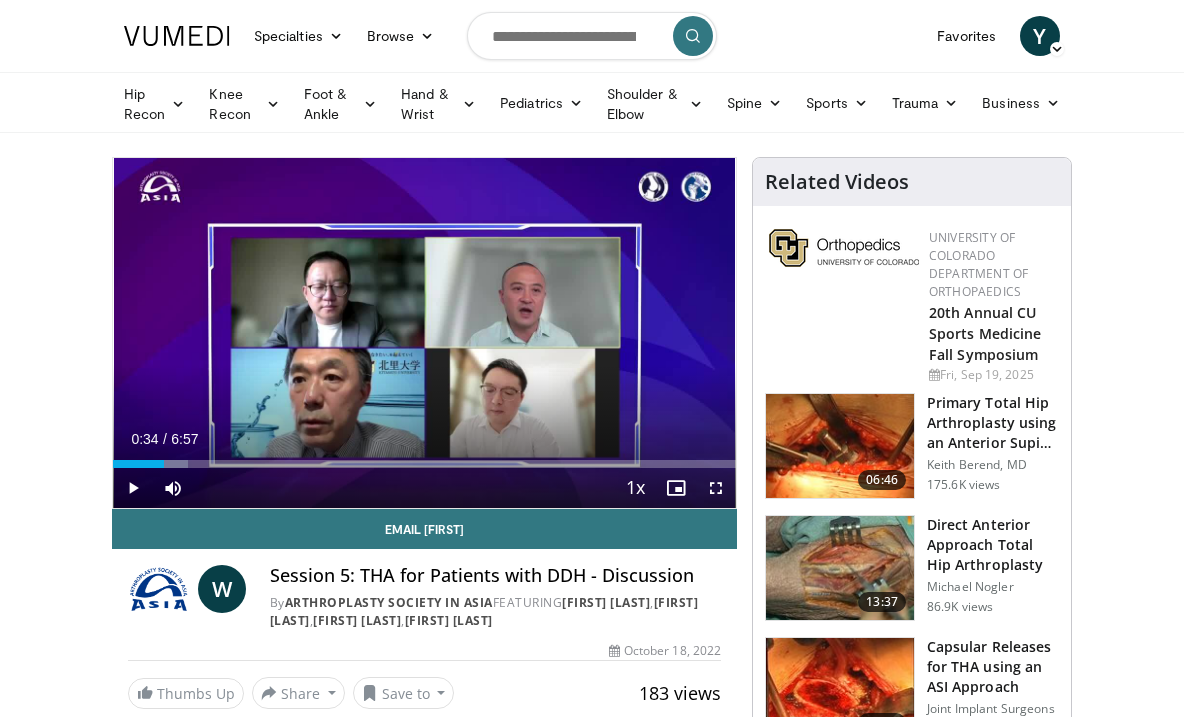 click at bounding box center (133, 488) 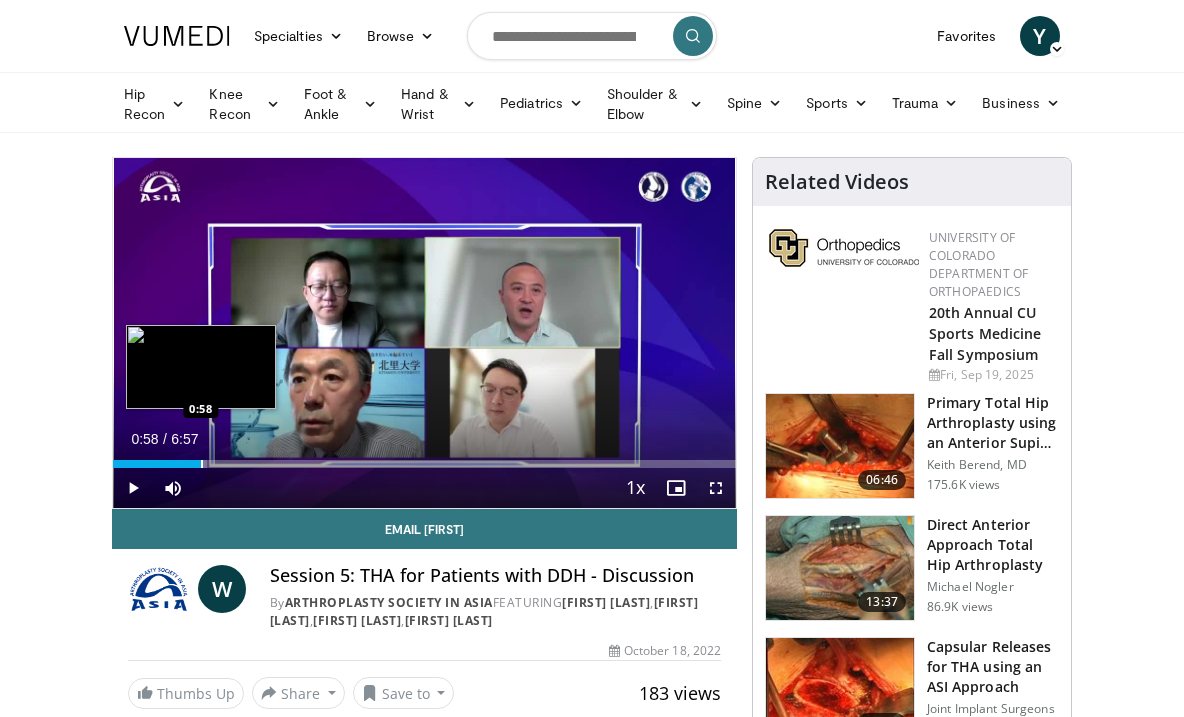 click at bounding box center (202, 464) 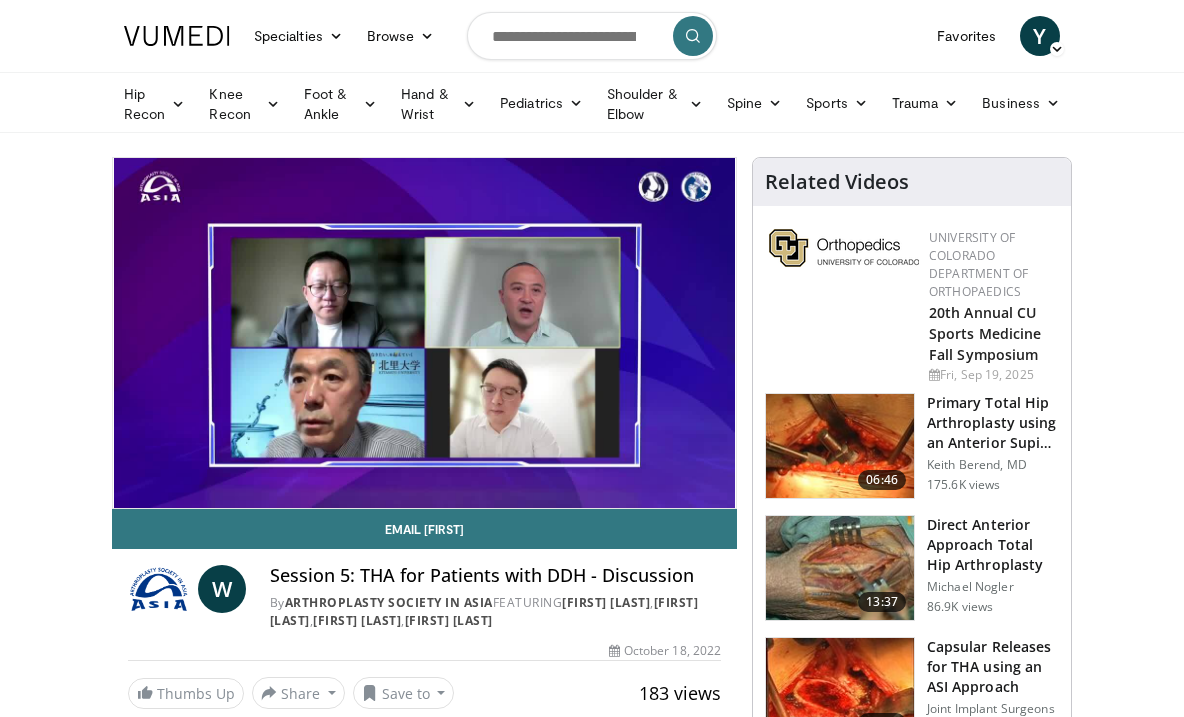 click on "**********" at bounding box center (424, 333) 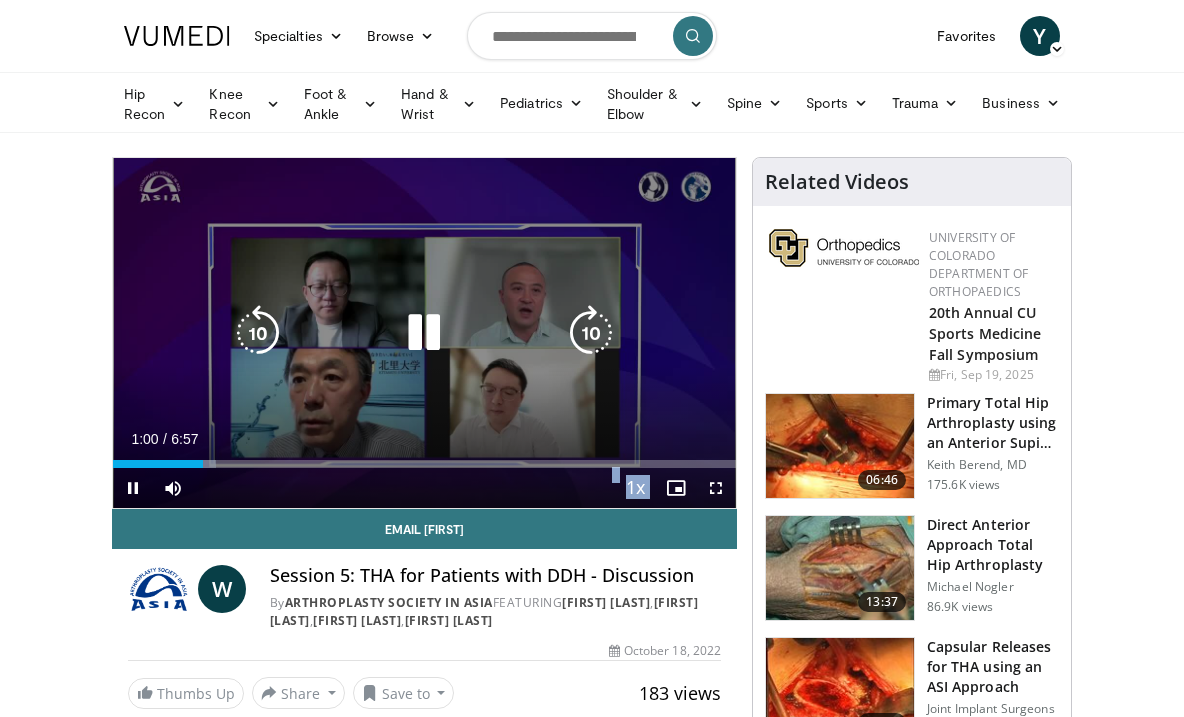 click on "Loaded :  16.56% 1:00 3:20" at bounding box center [424, 458] 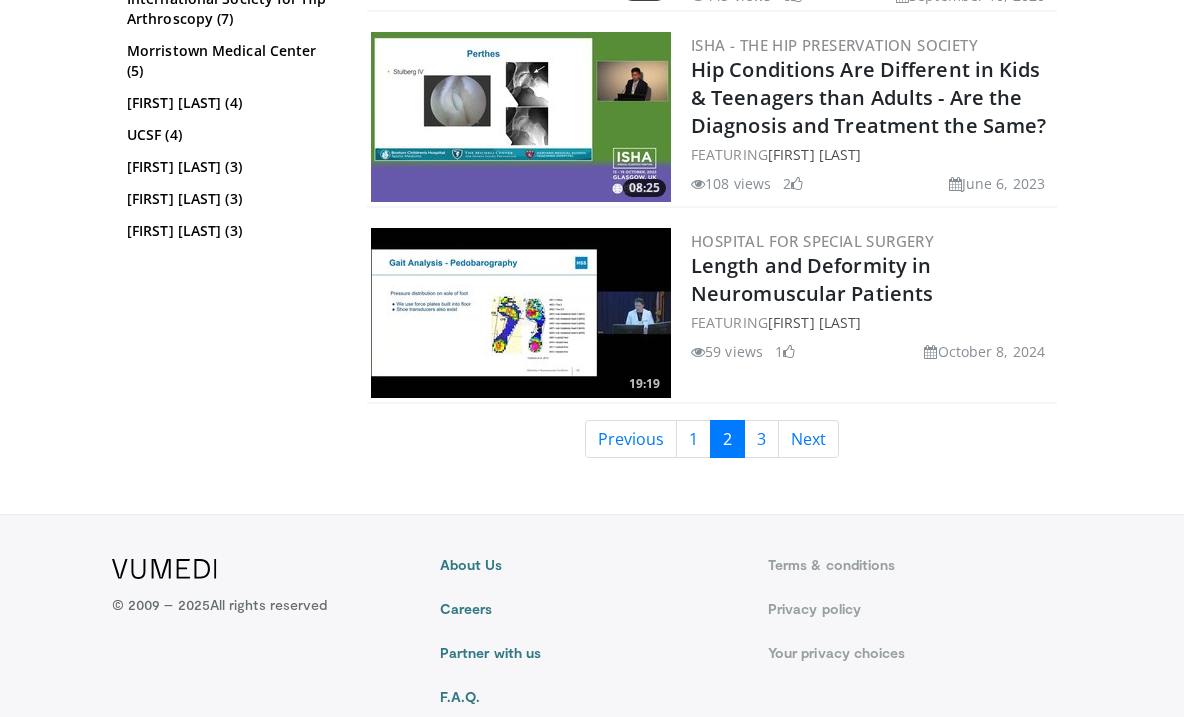 scroll, scrollTop: 5066, scrollLeft: 0, axis: vertical 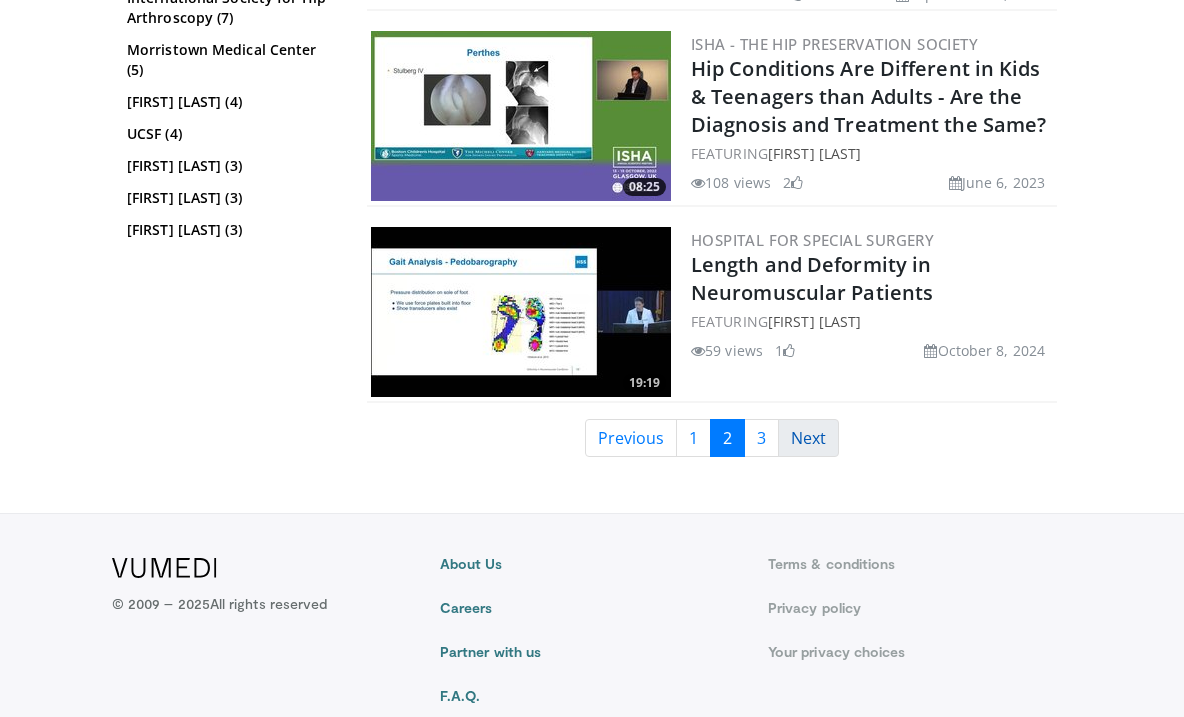 click on "Next" at bounding box center [808, 438] 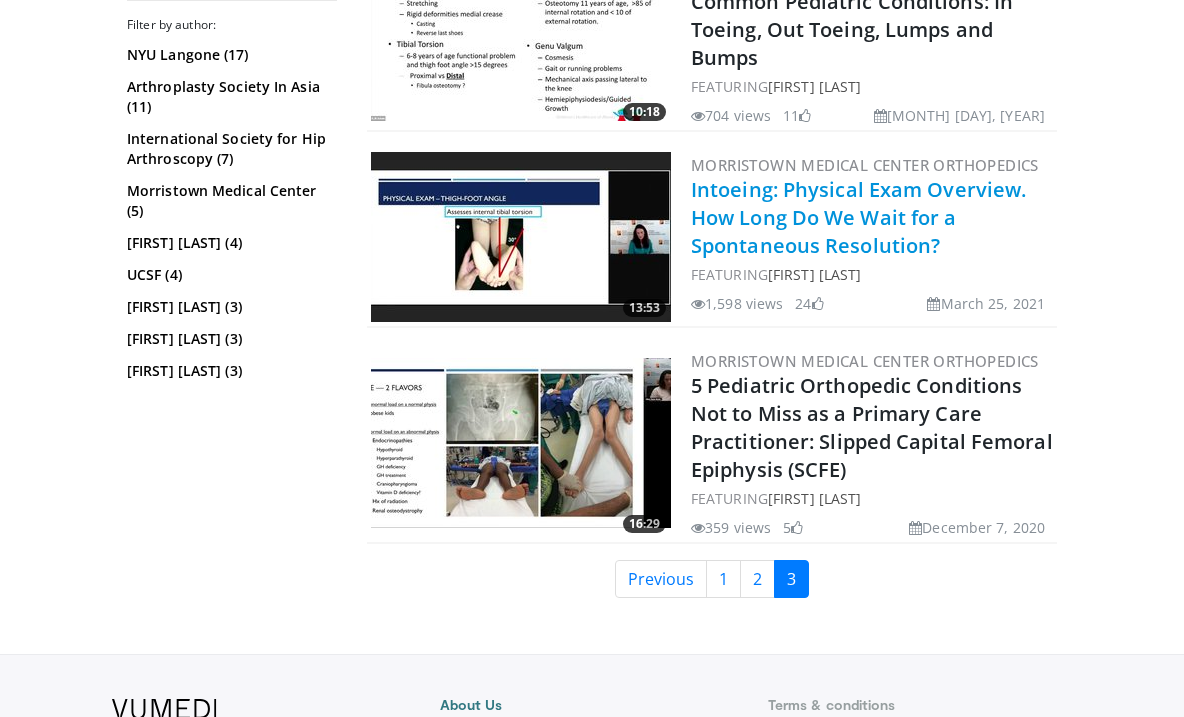 scroll, scrollTop: 2280, scrollLeft: 0, axis: vertical 